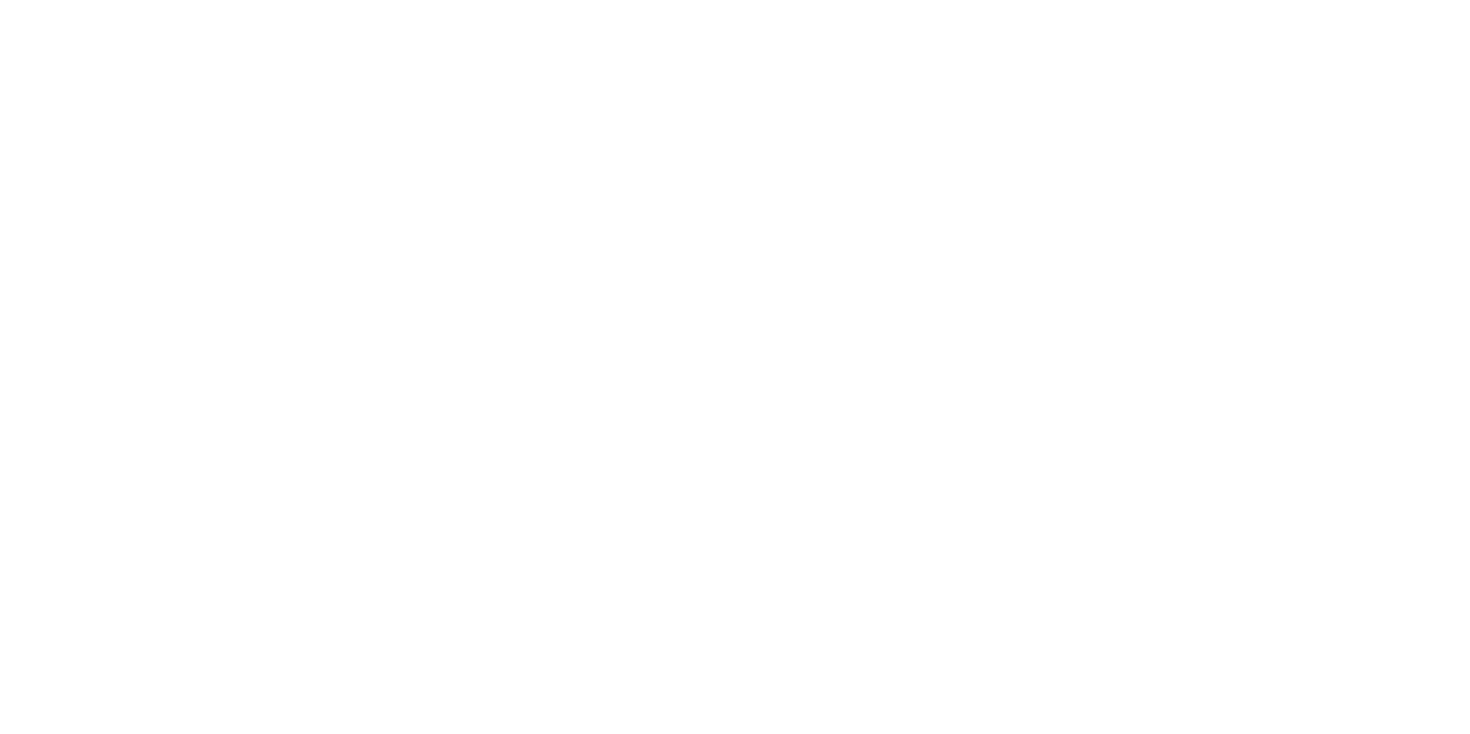 scroll, scrollTop: 0, scrollLeft: 0, axis: both 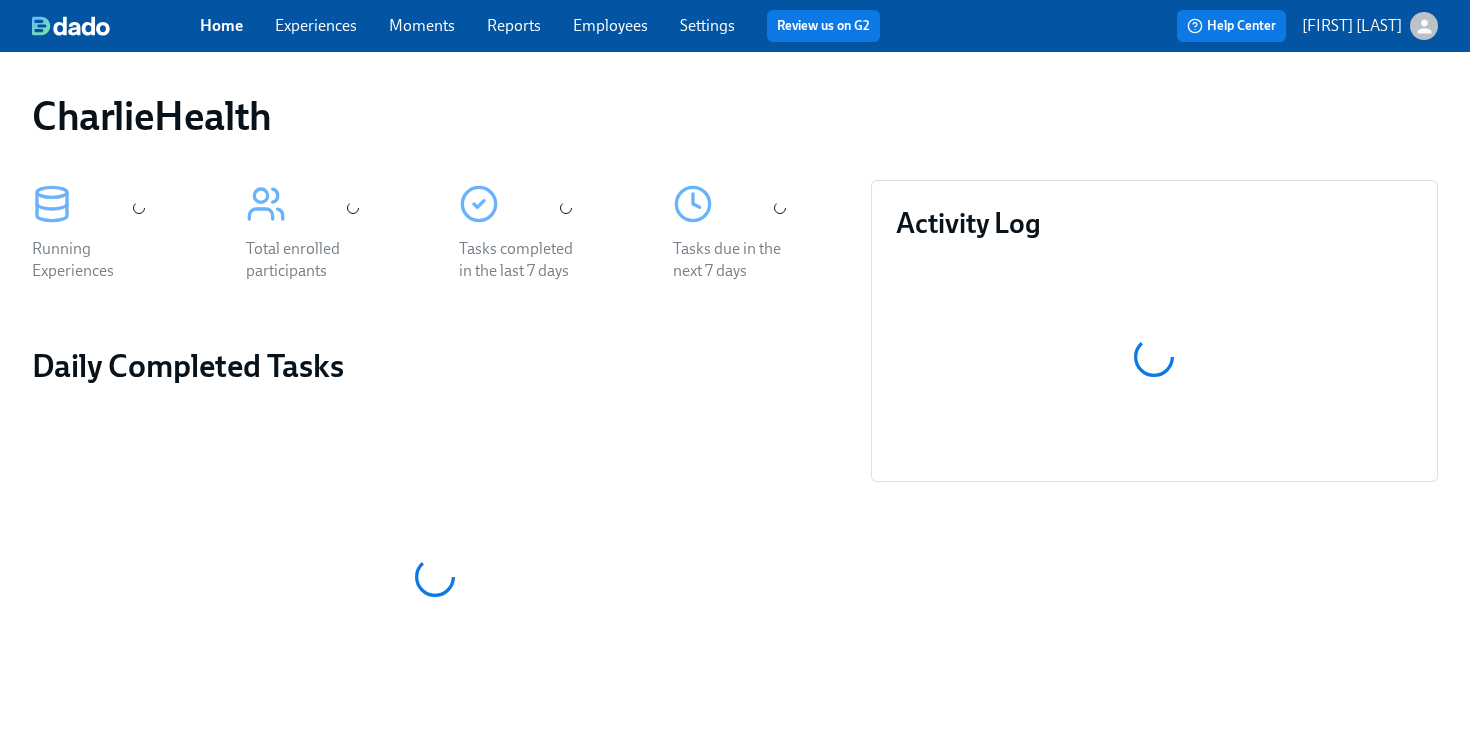 click on "Employees" at bounding box center (610, 25) 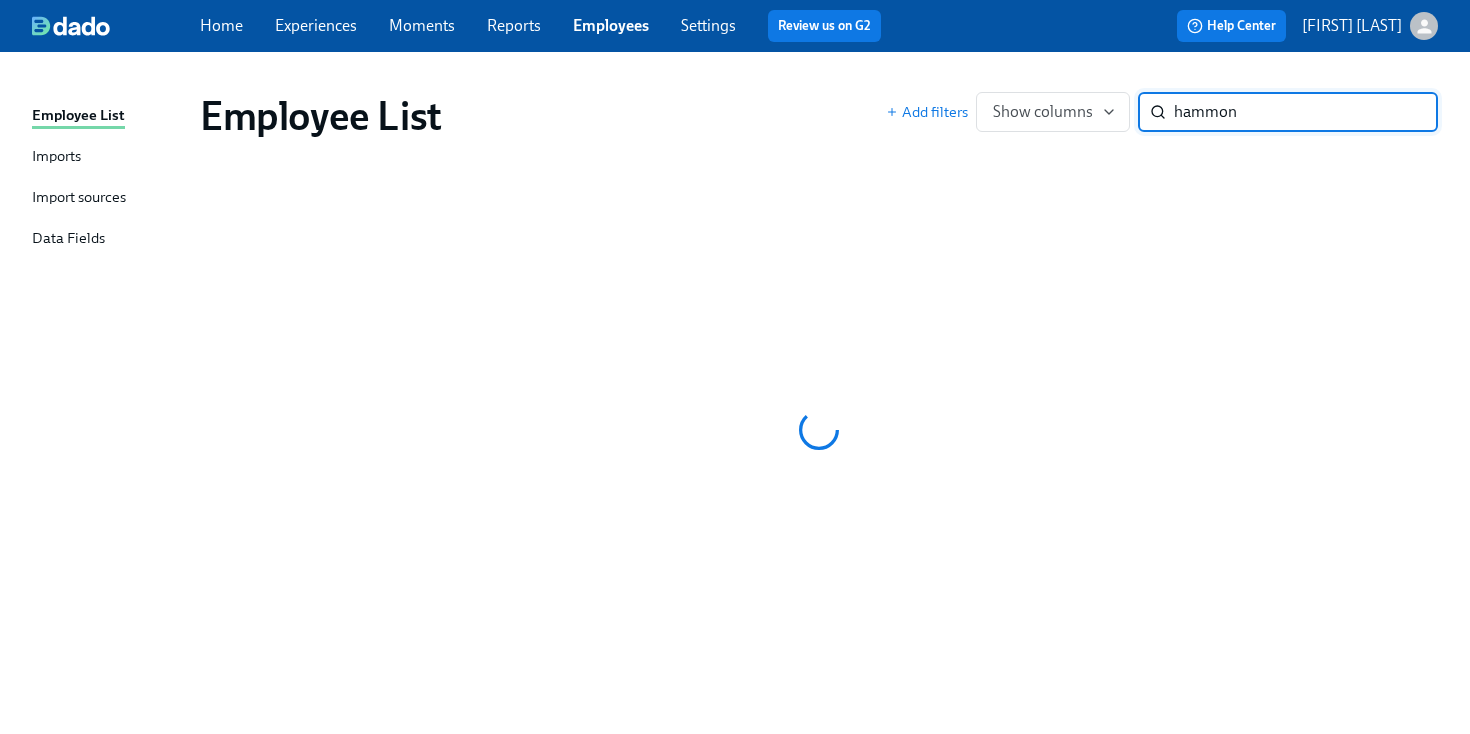 type on "hammond" 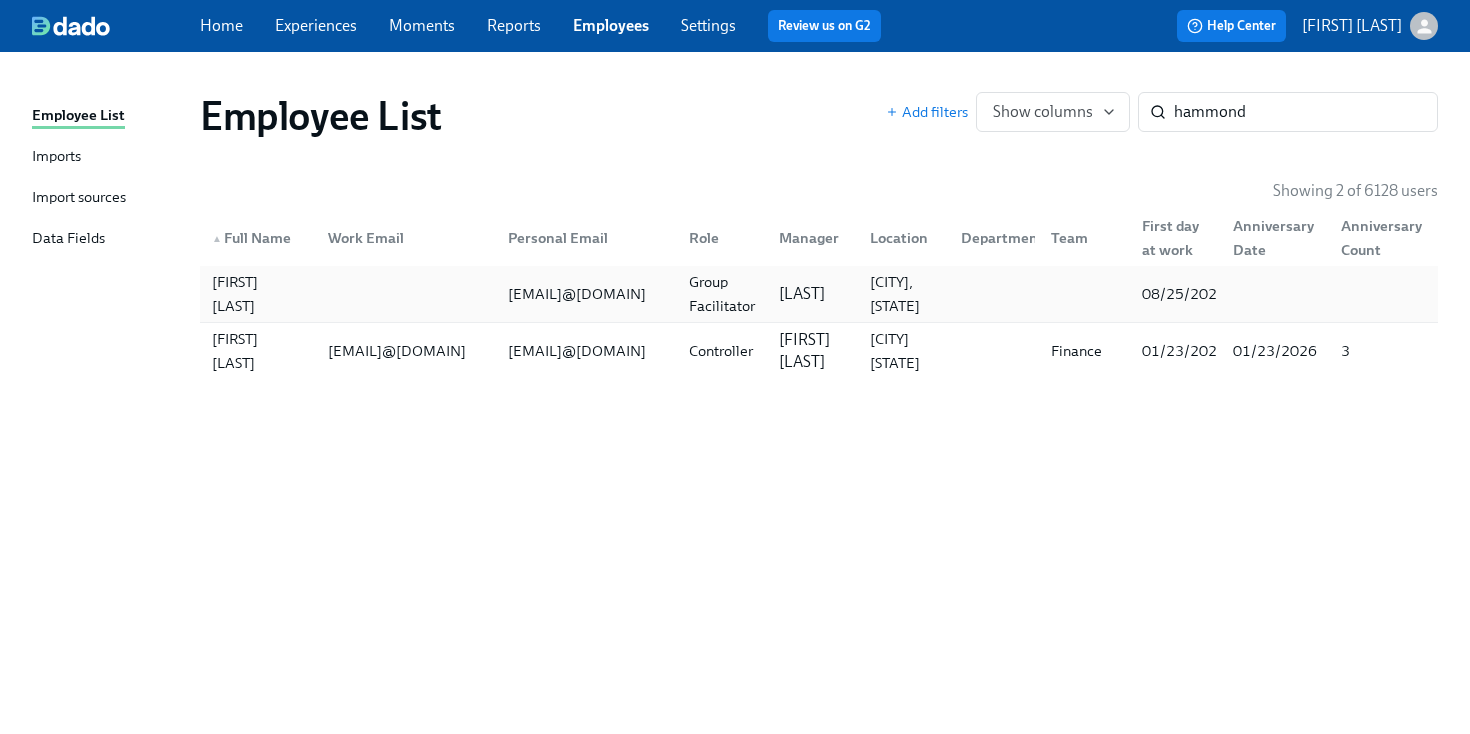 click on "Mandee McKelvey" at bounding box center [802, 294] 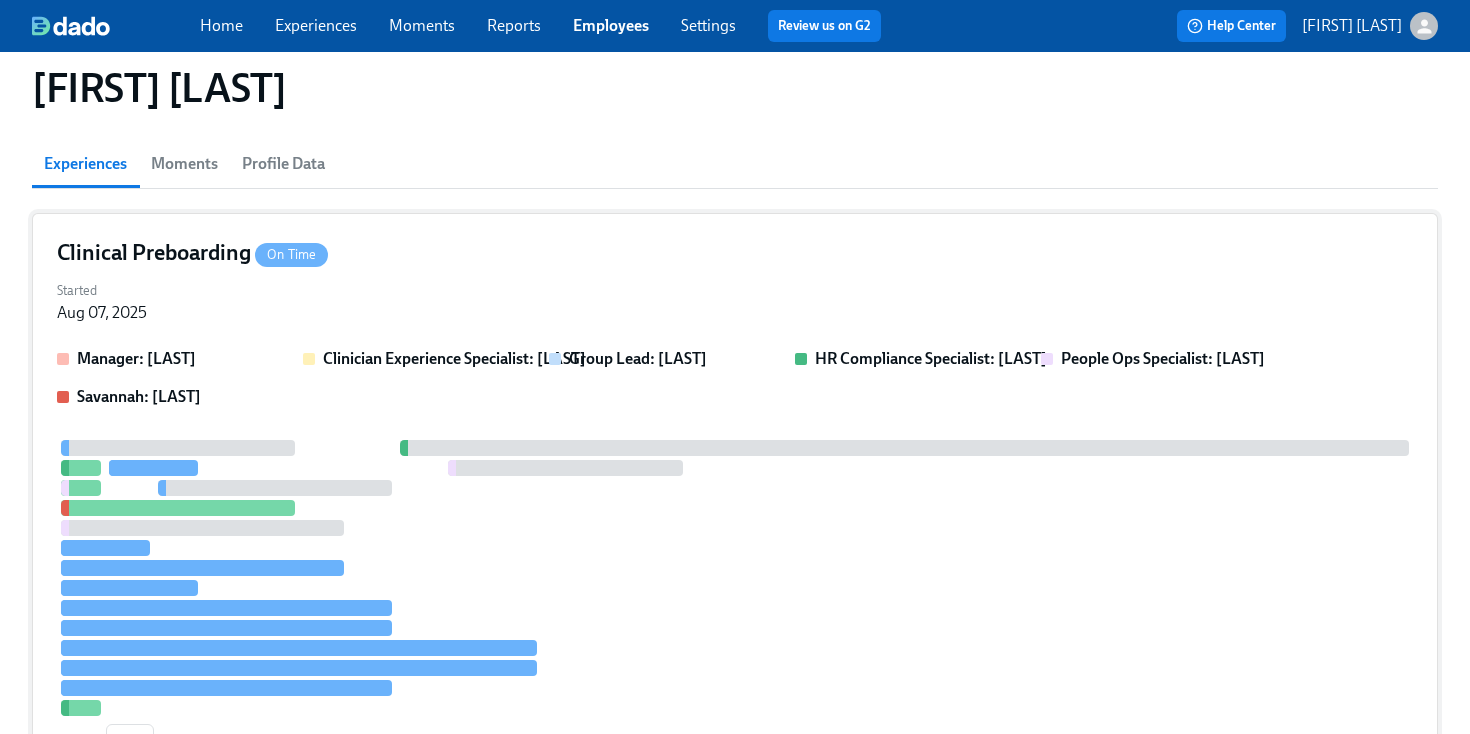 scroll, scrollTop: 109, scrollLeft: 0, axis: vertical 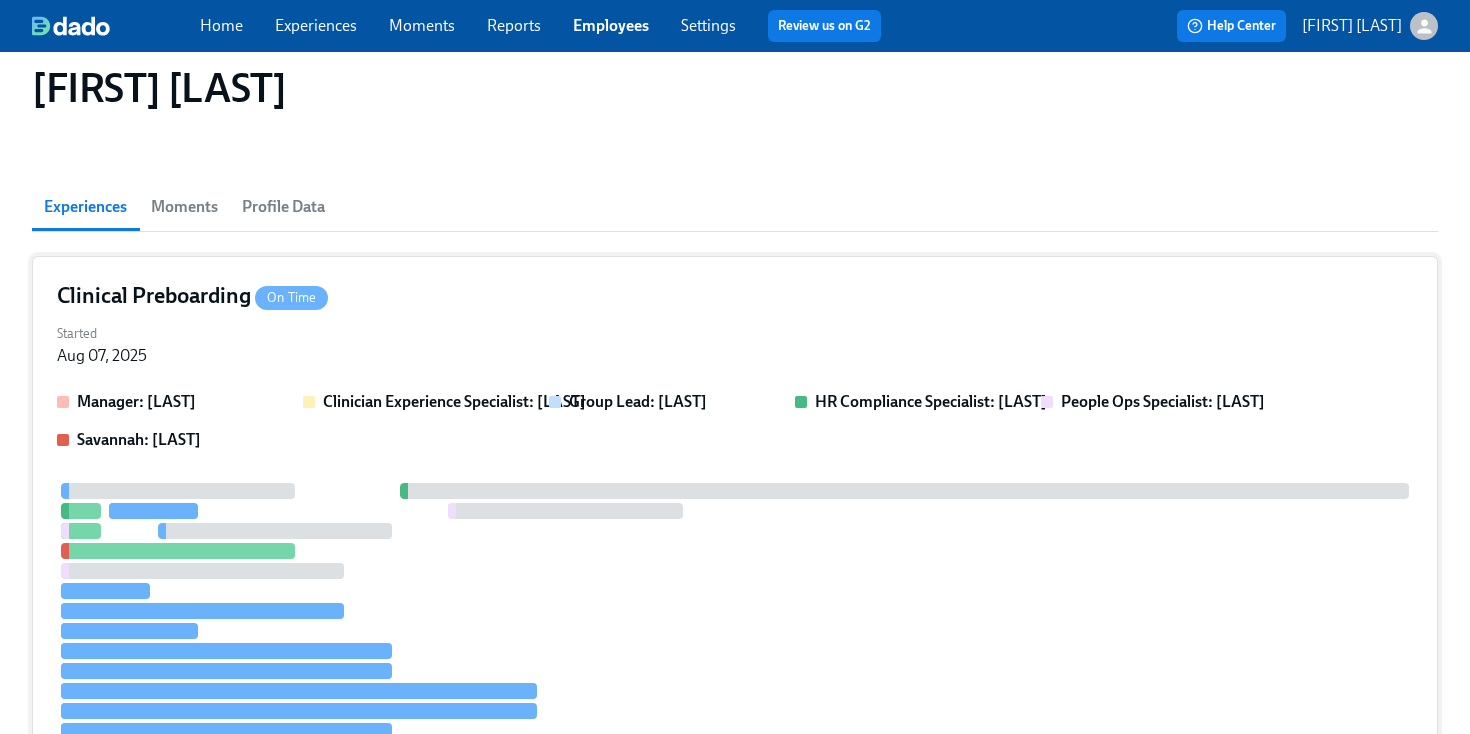 click on "Started Aug 07, 2025" at bounding box center (735, 343) 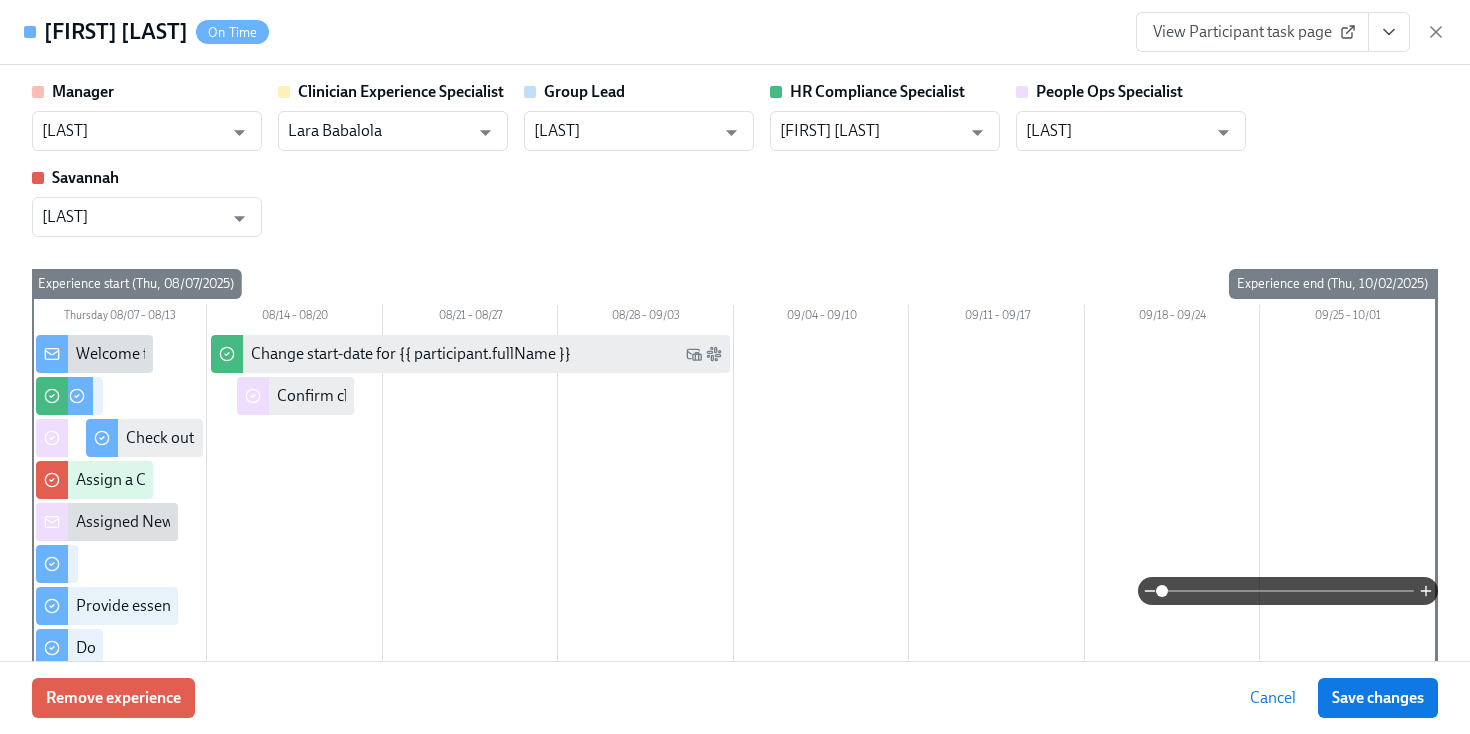 click at bounding box center (1389, 32) 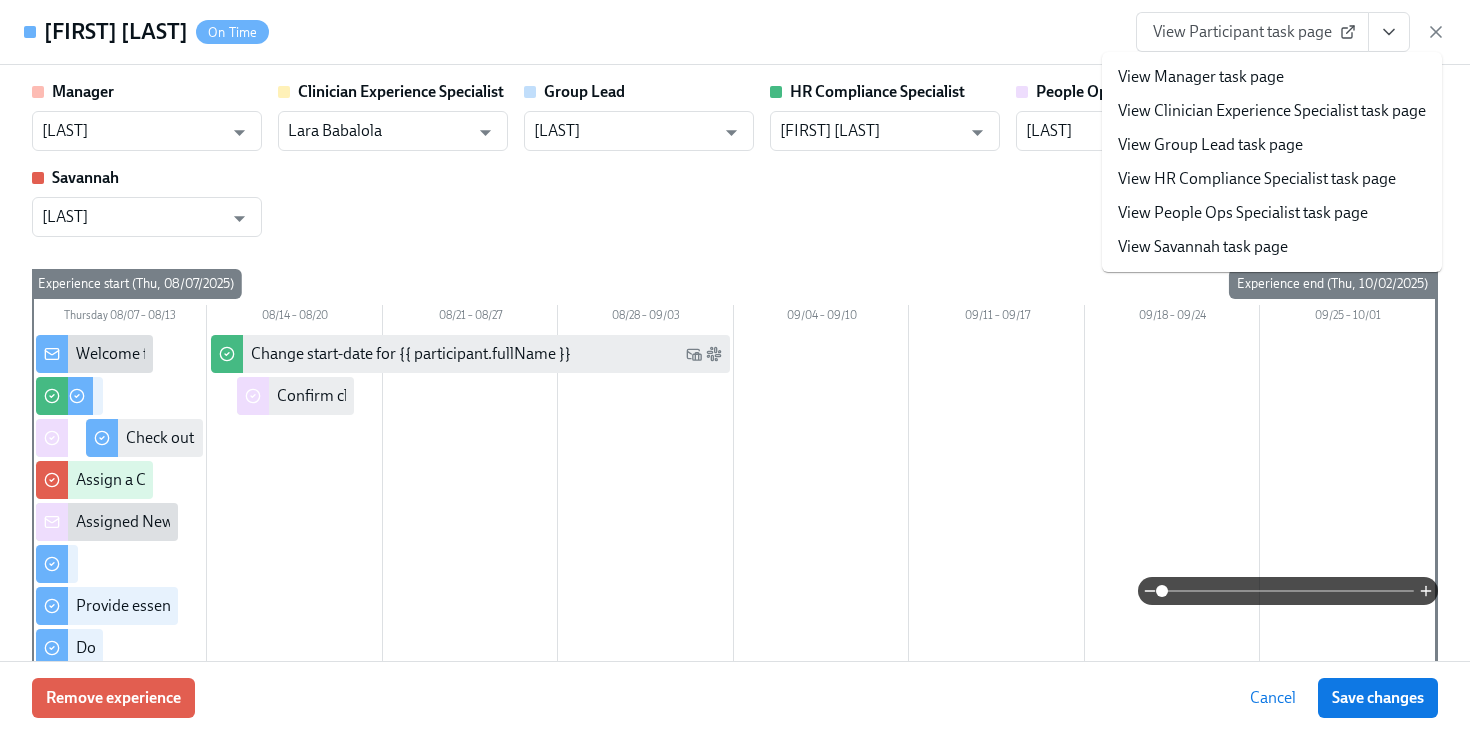 click on "View HR Compliance Specialist task page" at bounding box center (1257, 179) 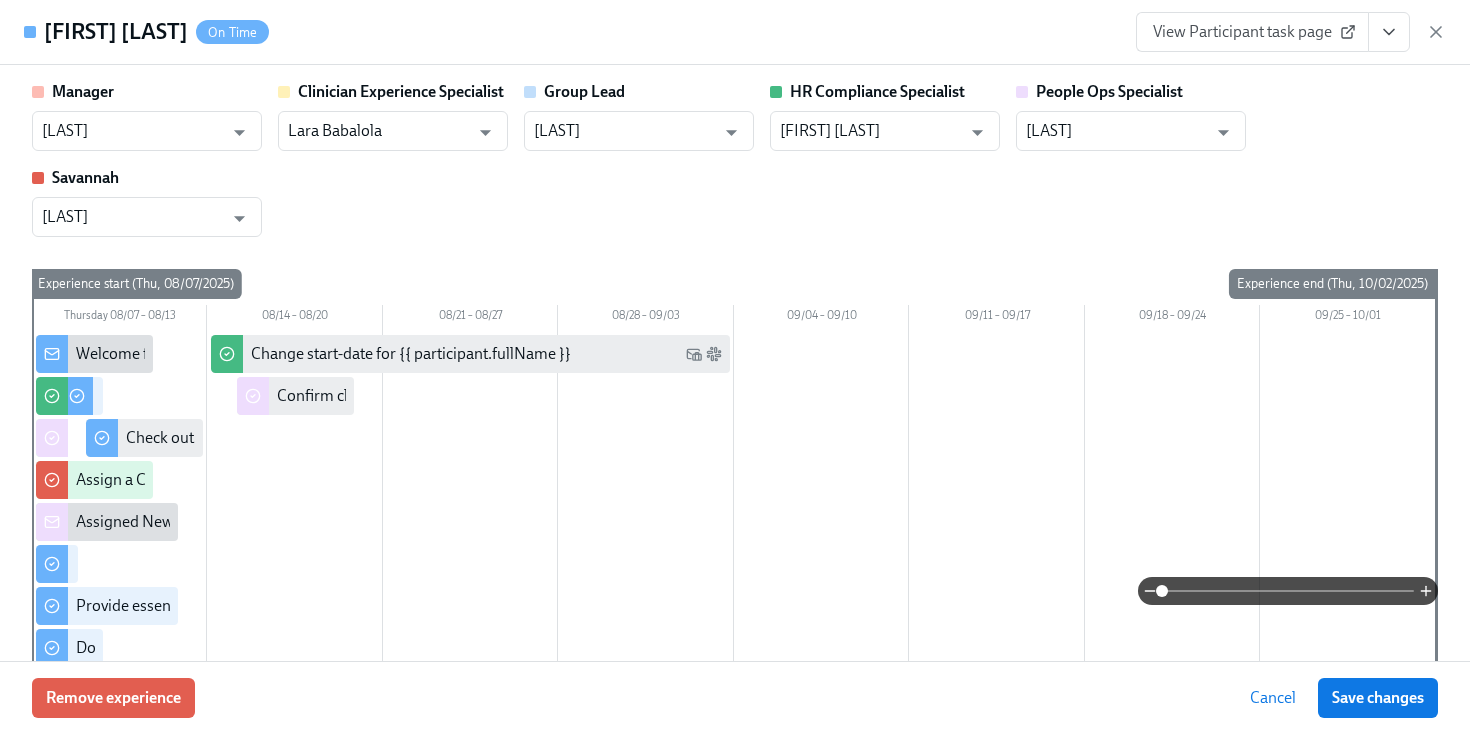 click on "Manager Mandee McKelvey ​ Clinician Experience Specialist Lara Babalola ​ Group Lead Mandee McKelvey ​ HR Compliance Specialist Michelle Winograd ​ People Ops Specialist Jacqueline Jean ​ Savannah Savannah Doherty ​" at bounding box center (735, 159) 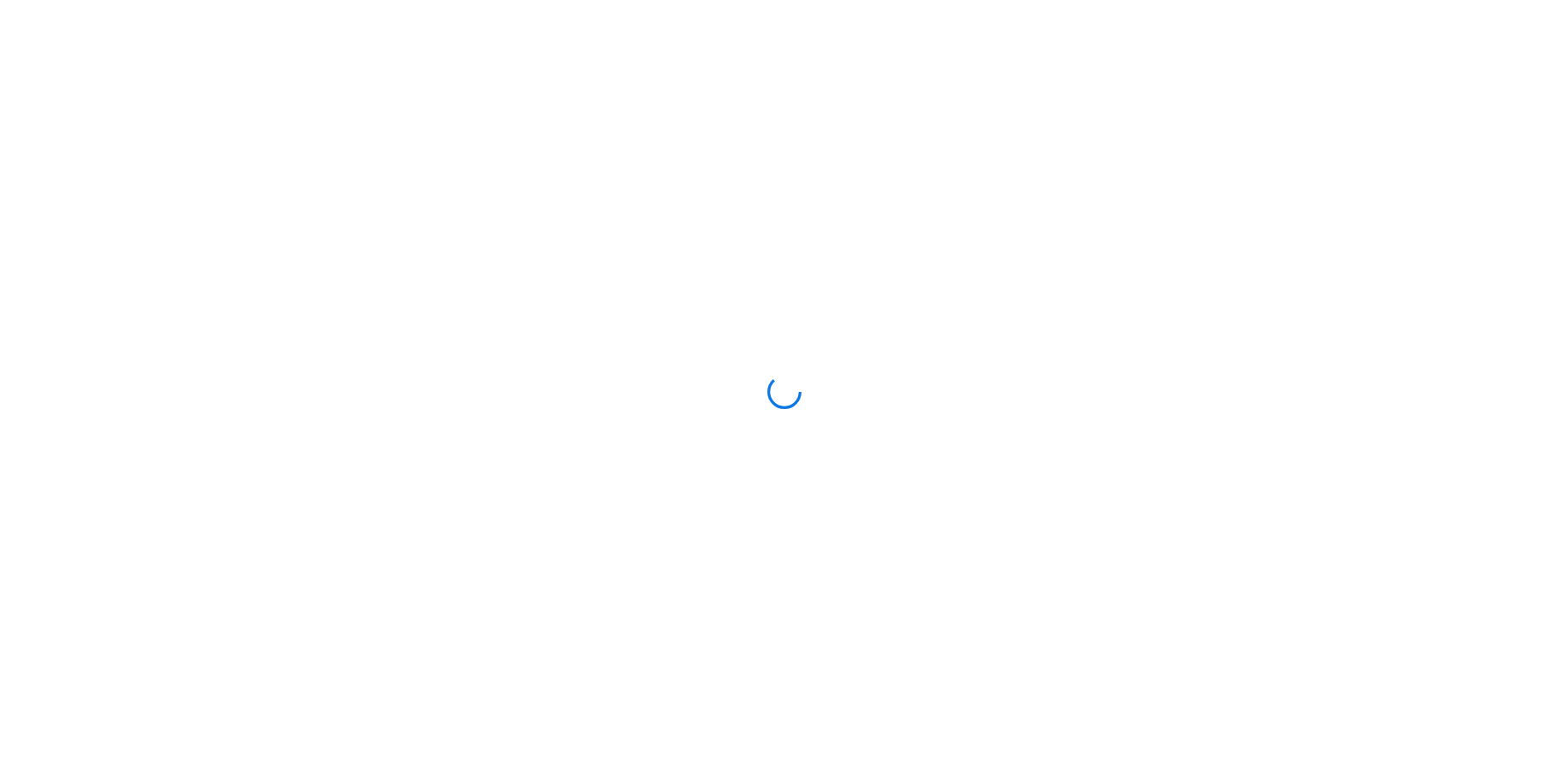 scroll, scrollTop: 0, scrollLeft: 0, axis: both 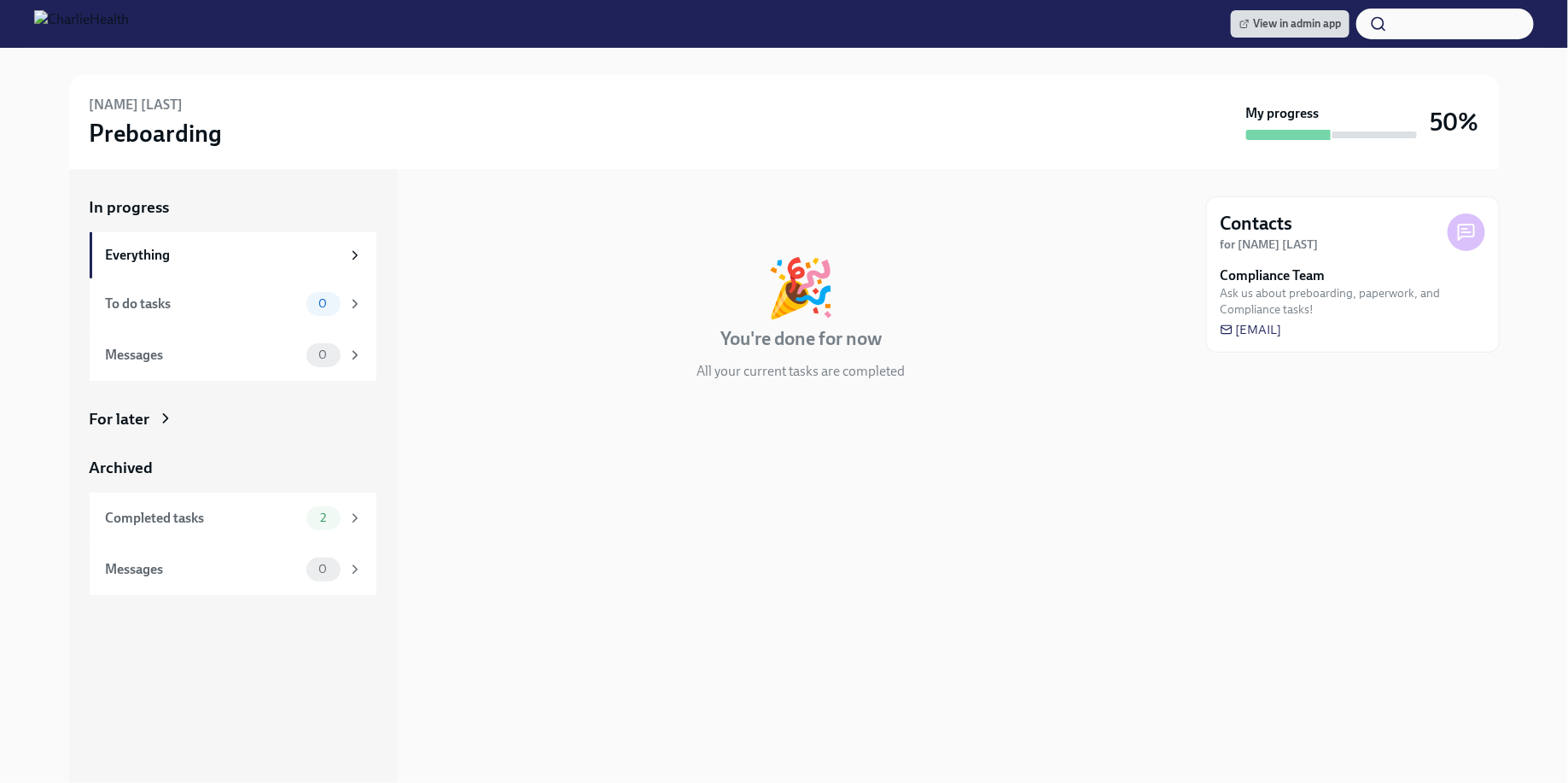 click on "Archived Completed tasks 2 Messages 0" at bounding box center (233, 526) 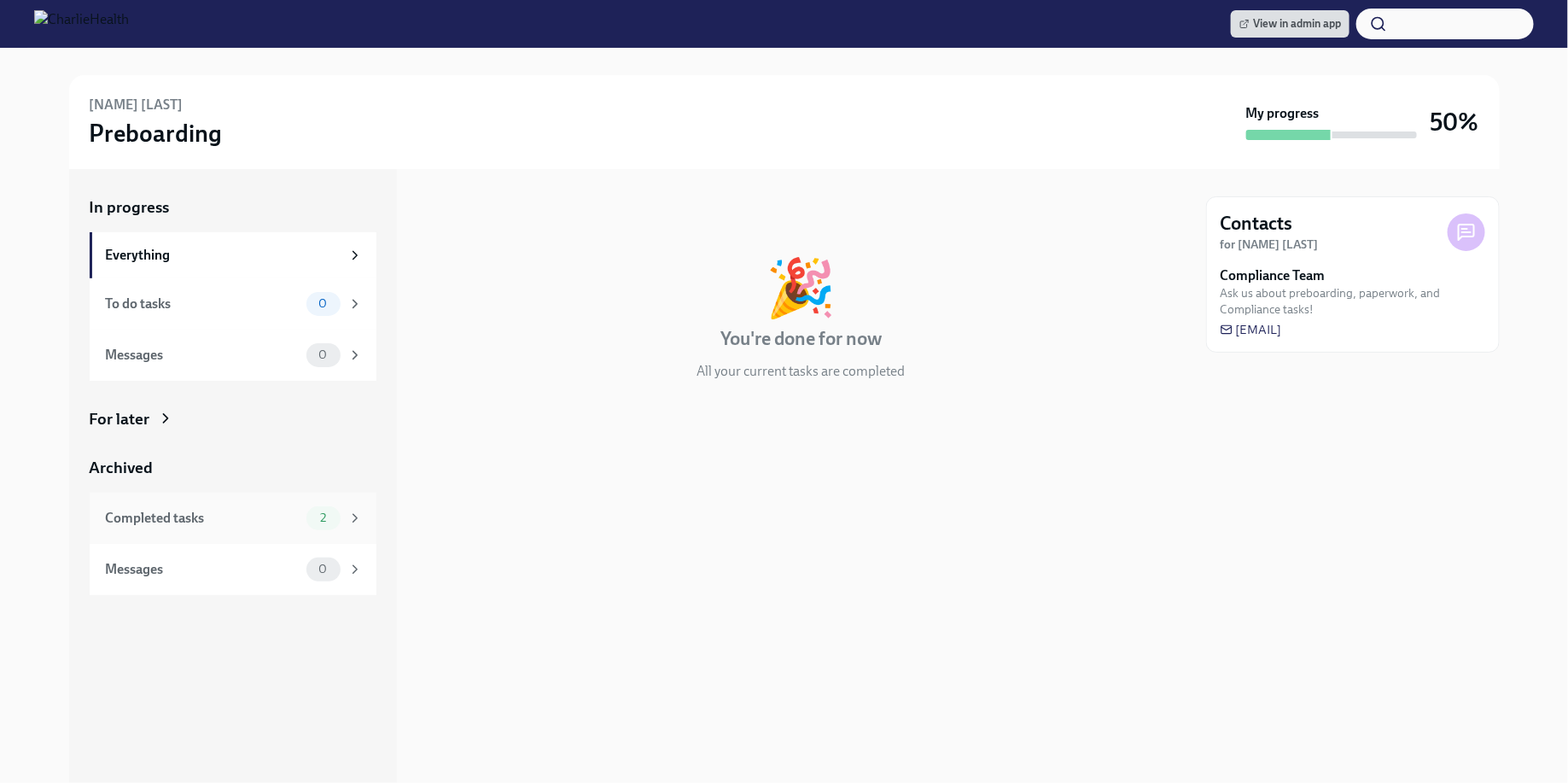 click on "2" at bounding box center (323, 517) 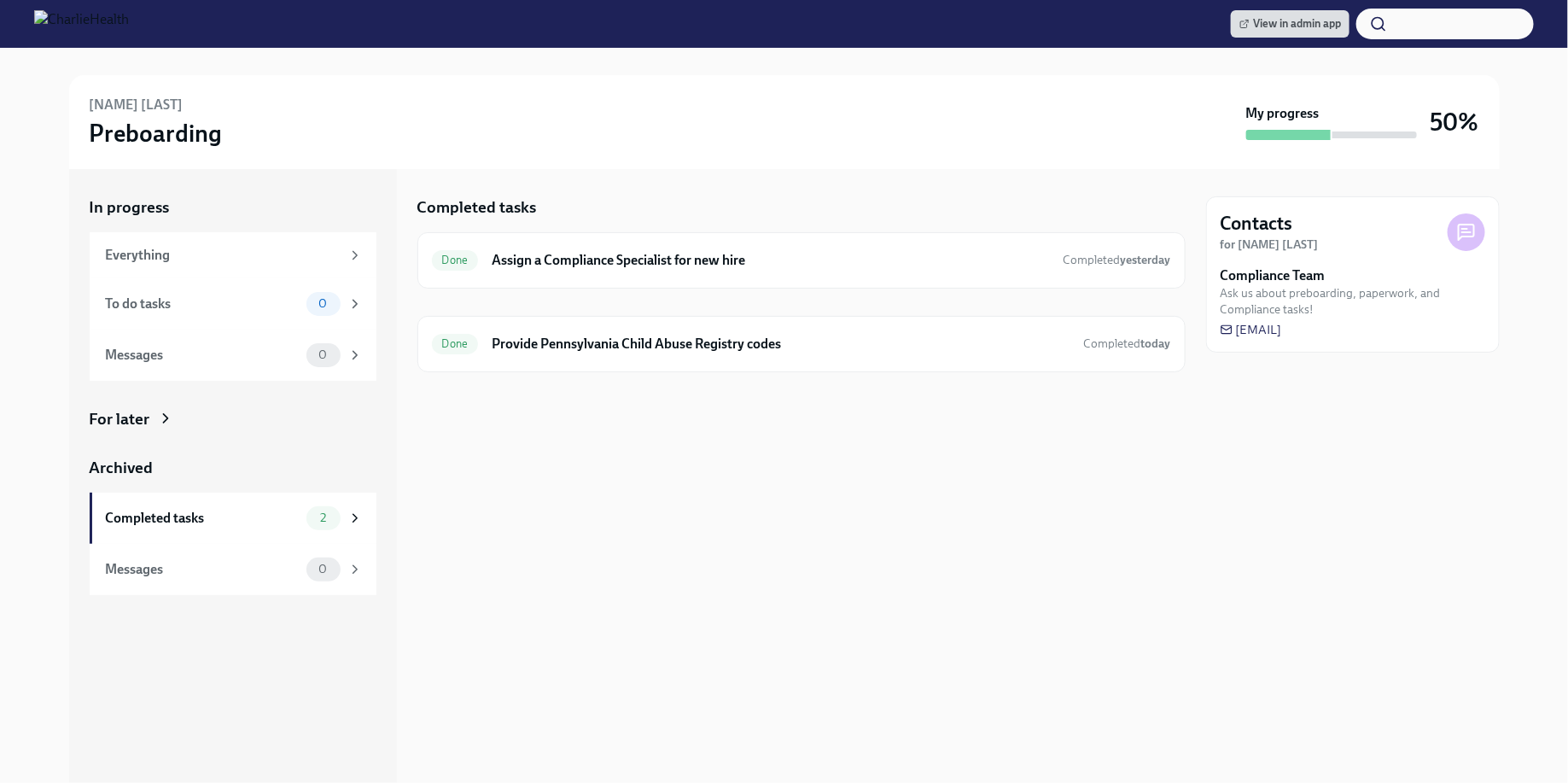 click on "Completed tasks Done Assign a Compliance Specialist for new hire Completed  yesterday Done Provide [STATE] Child Abuse Registry codes Completed  today" at bounding box center [801, 476] 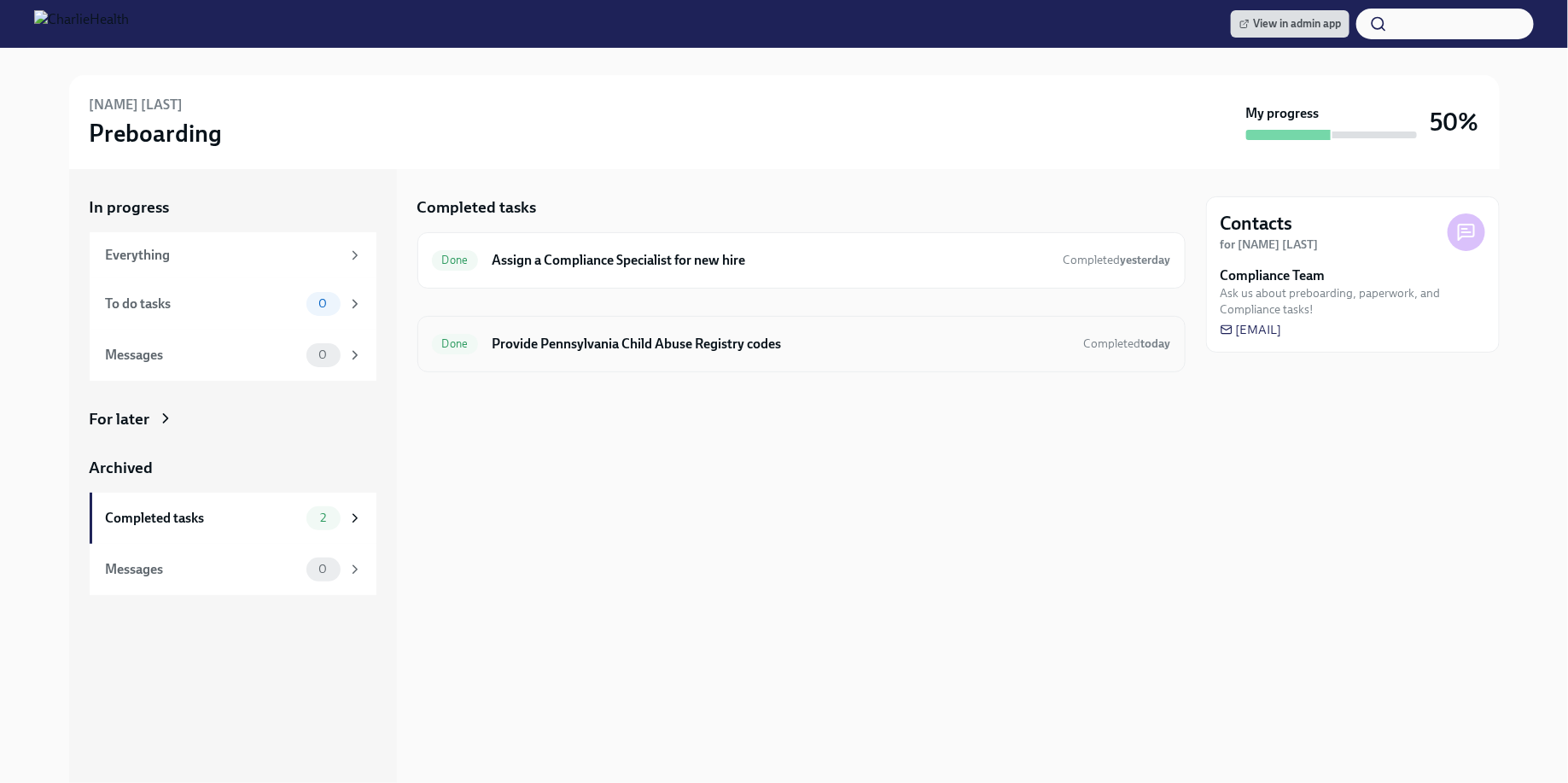 click on "Provide Pennsylvania Child Abuse Registry codes" at bounding box center [780, 344] 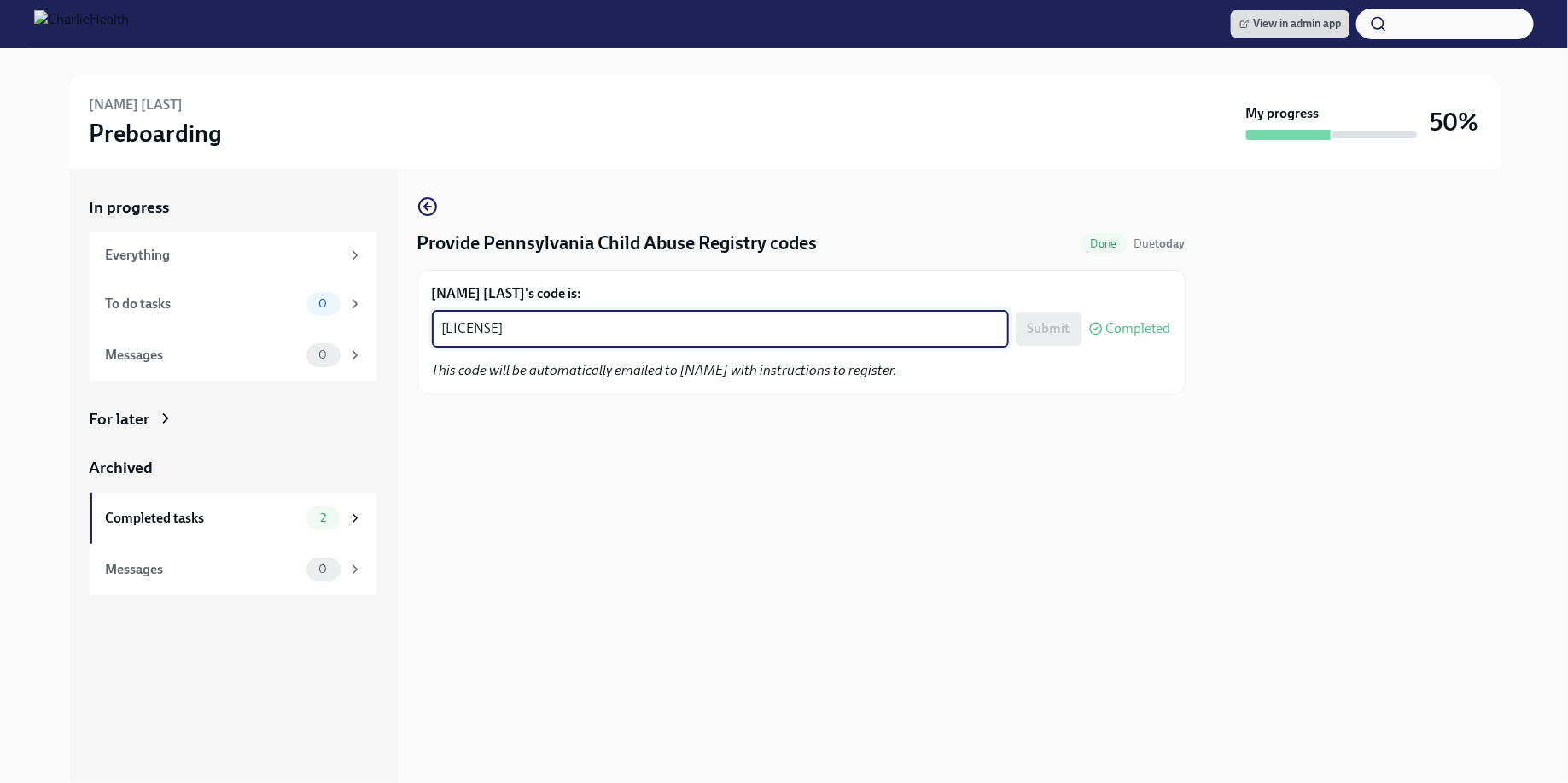 click on "JNYKQGG7E774" at bounding box center (720, 329) 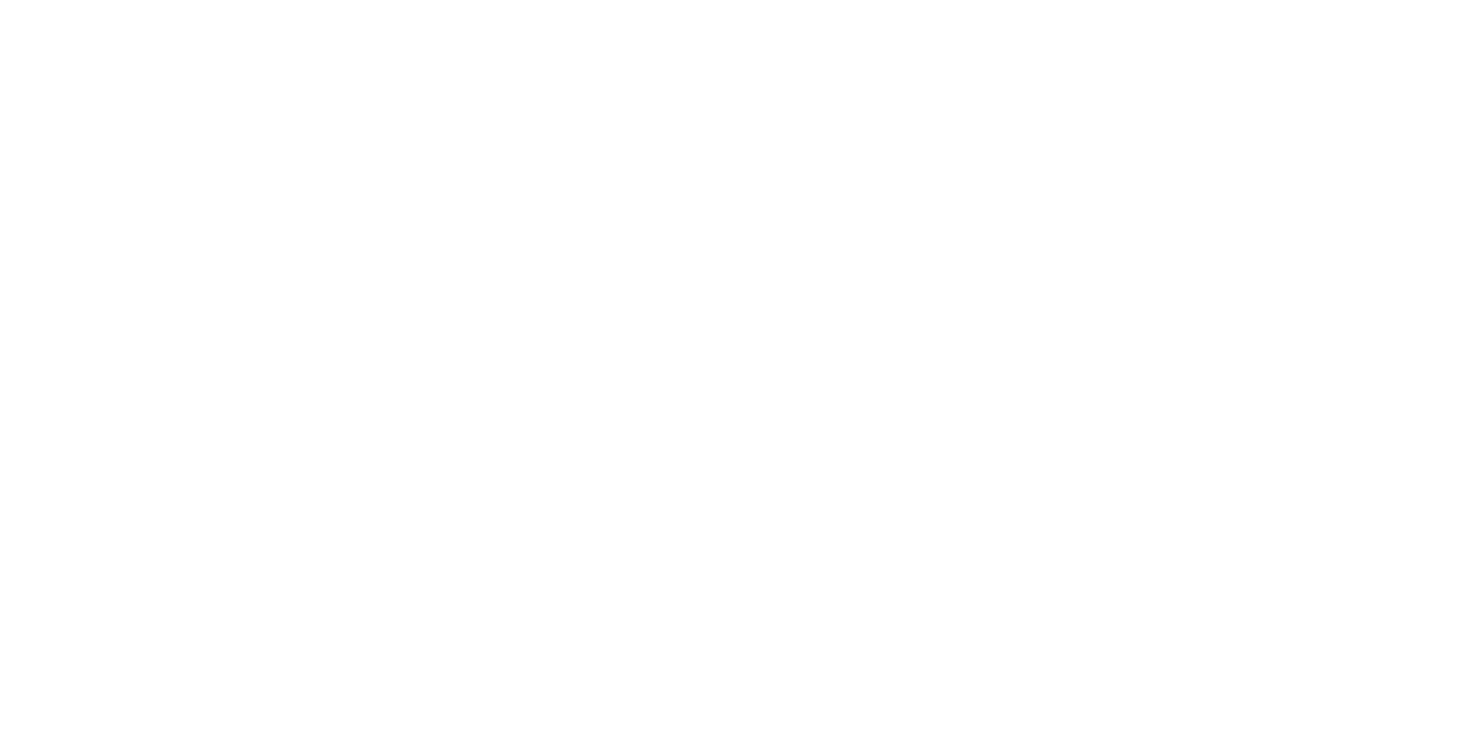 scroll, scrollTop: 0, scrollLeft: 0, axis: both 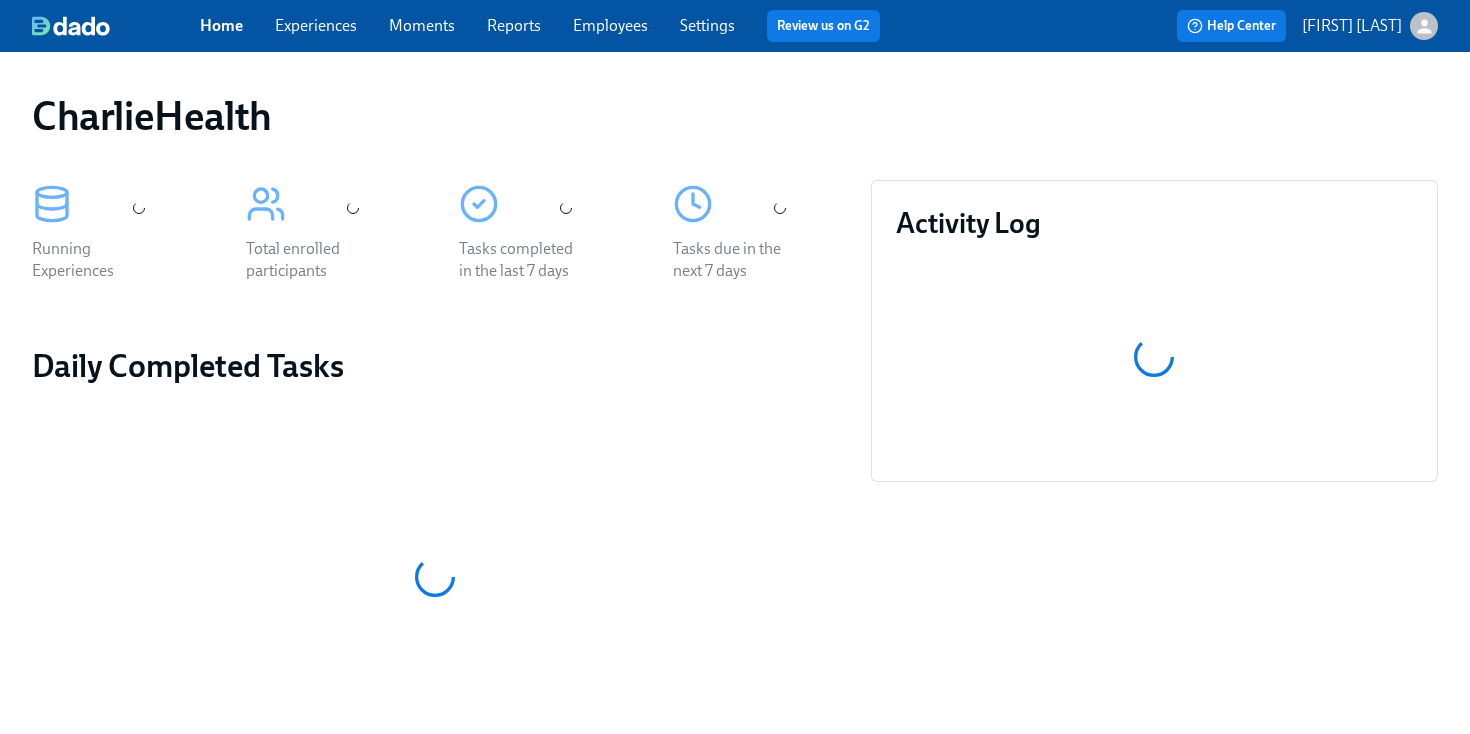 click on "Employees" at bounding box center [610, 25] 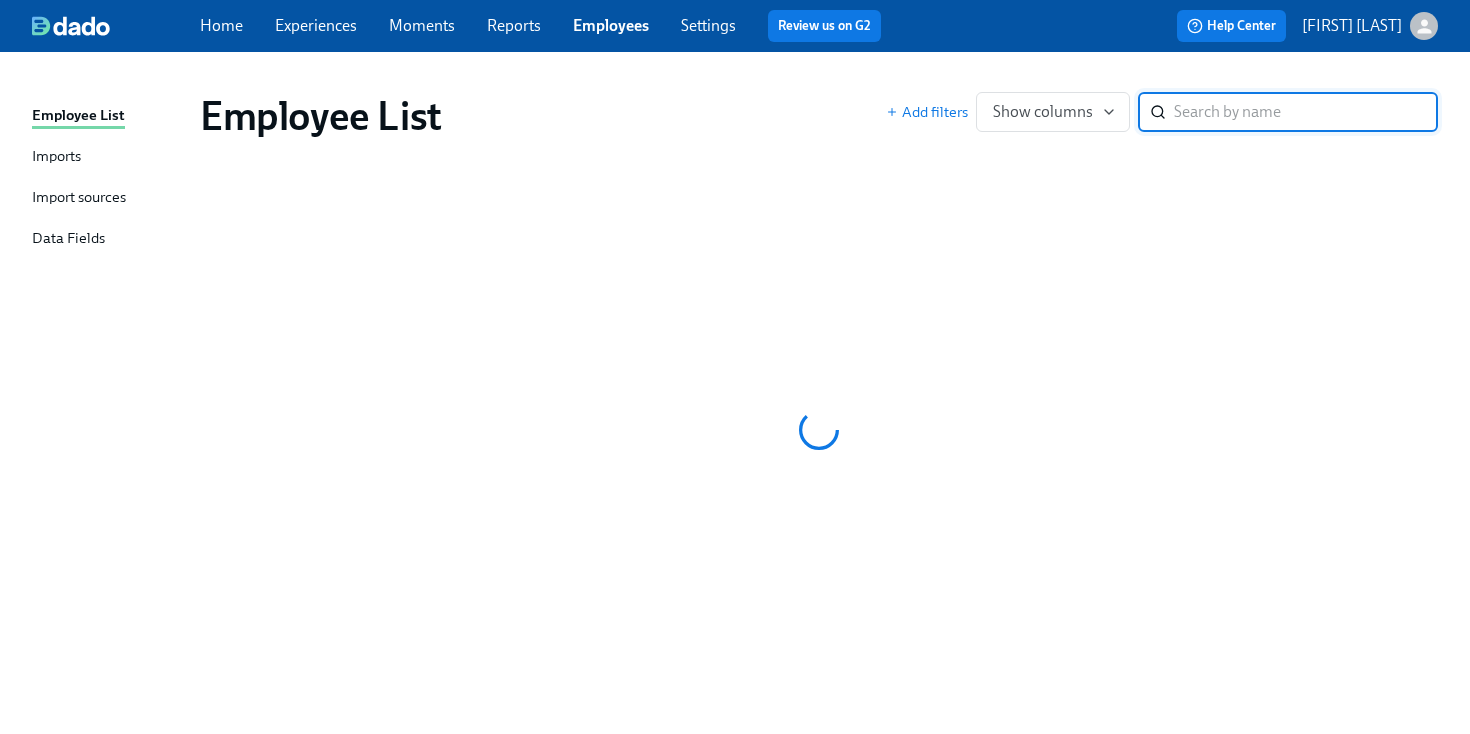 click at bounding box center [1306, 112] 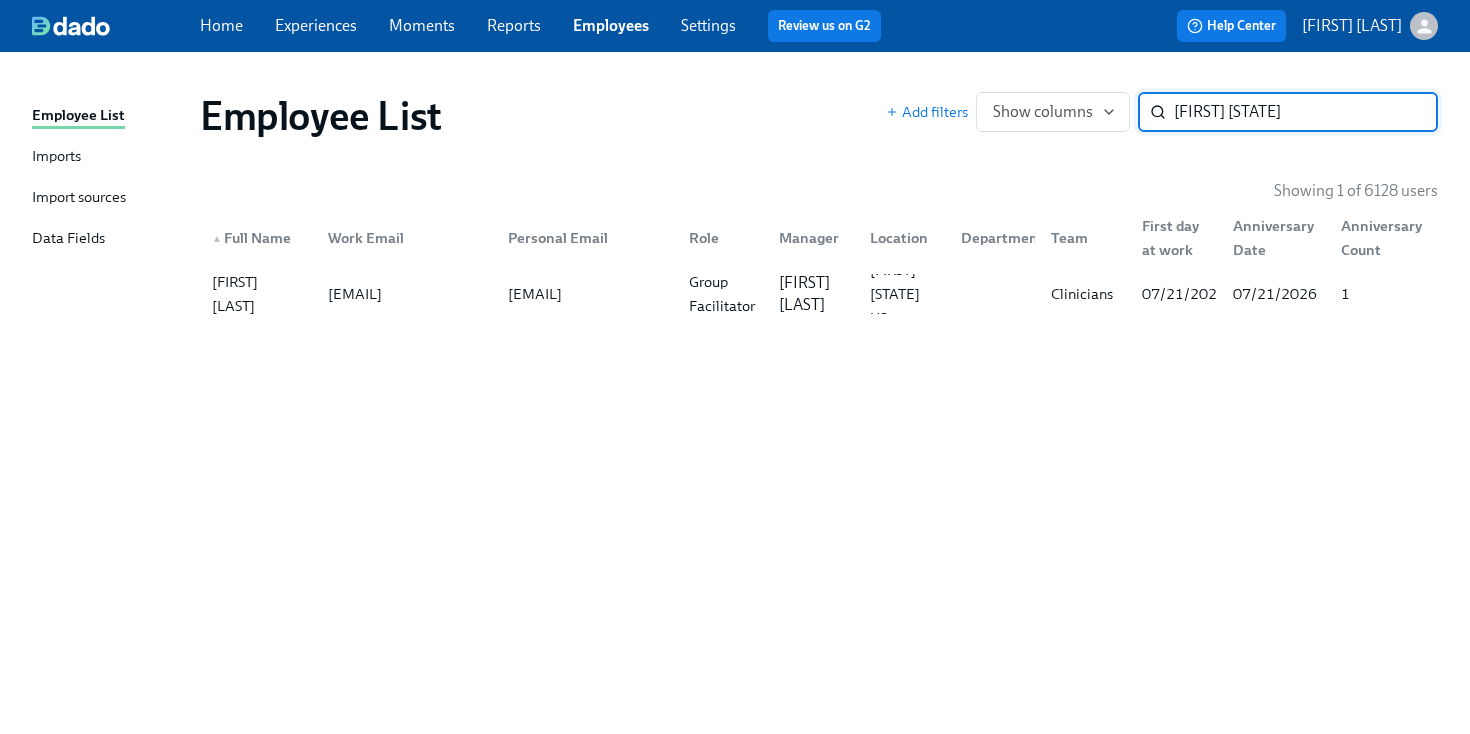 type on "[FIRST] [STATE]" 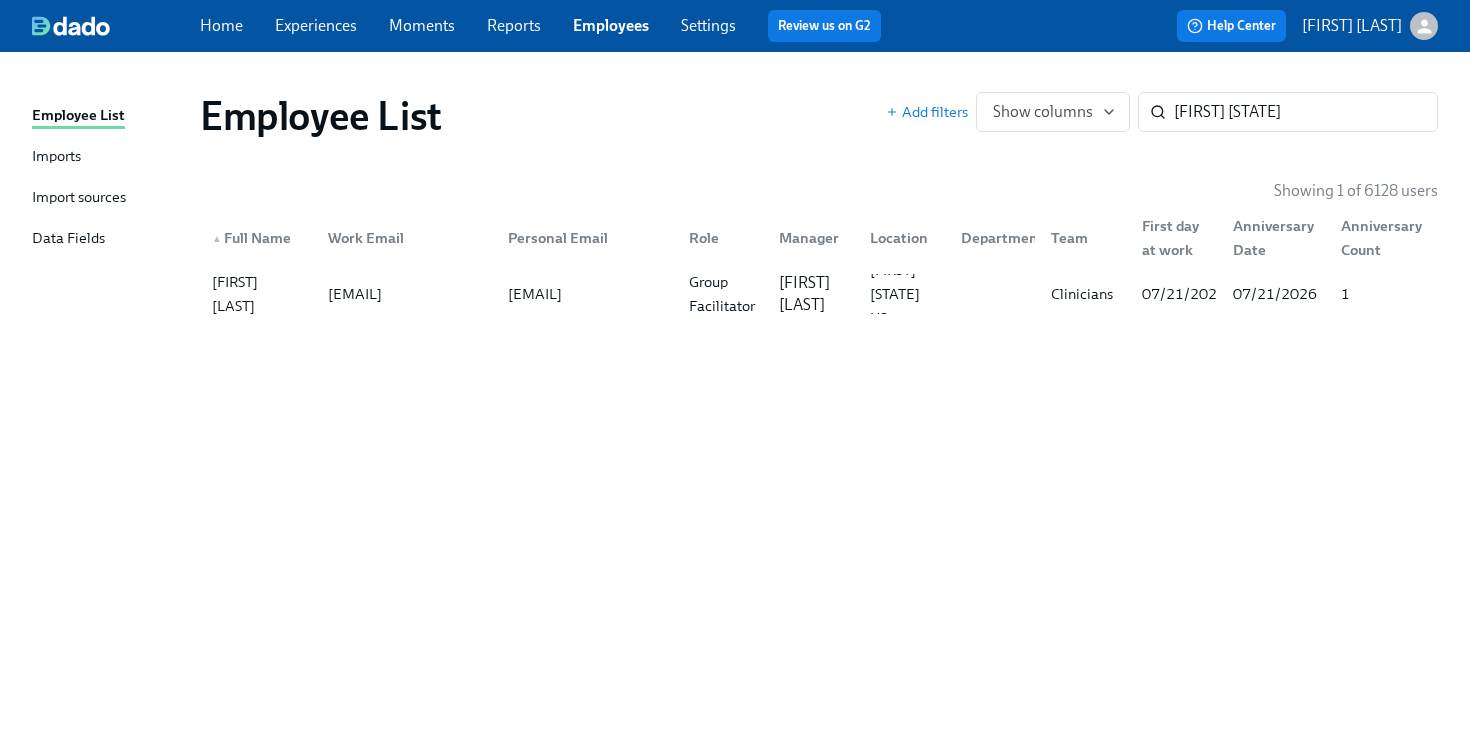 click on "▲ Full Name Work Email Personal Email Role Manager Location Department Team First day at work Anniversary Date Anniversary Count" at bounding box center (819, 234) 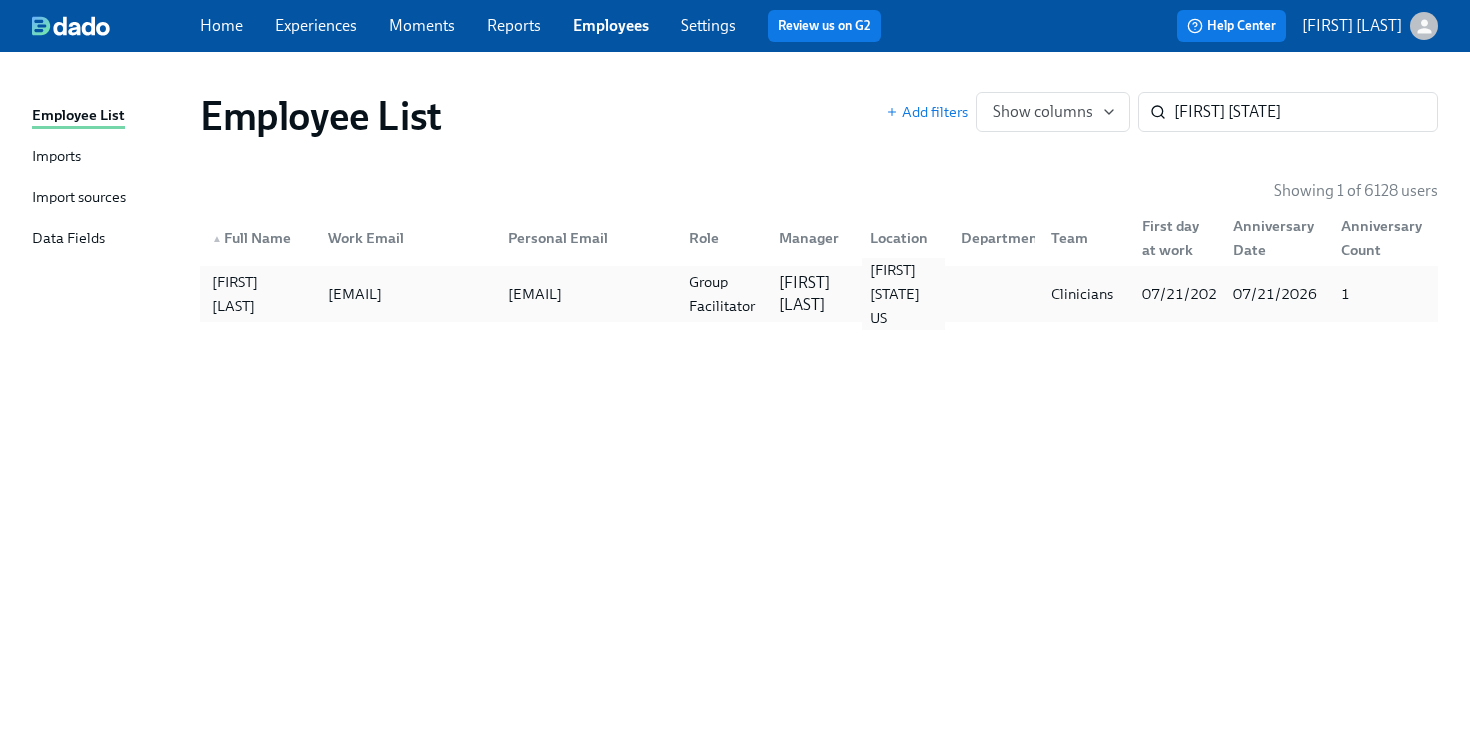 click on "[FIRST] [STATE] US" at bounding box center (903, 294) 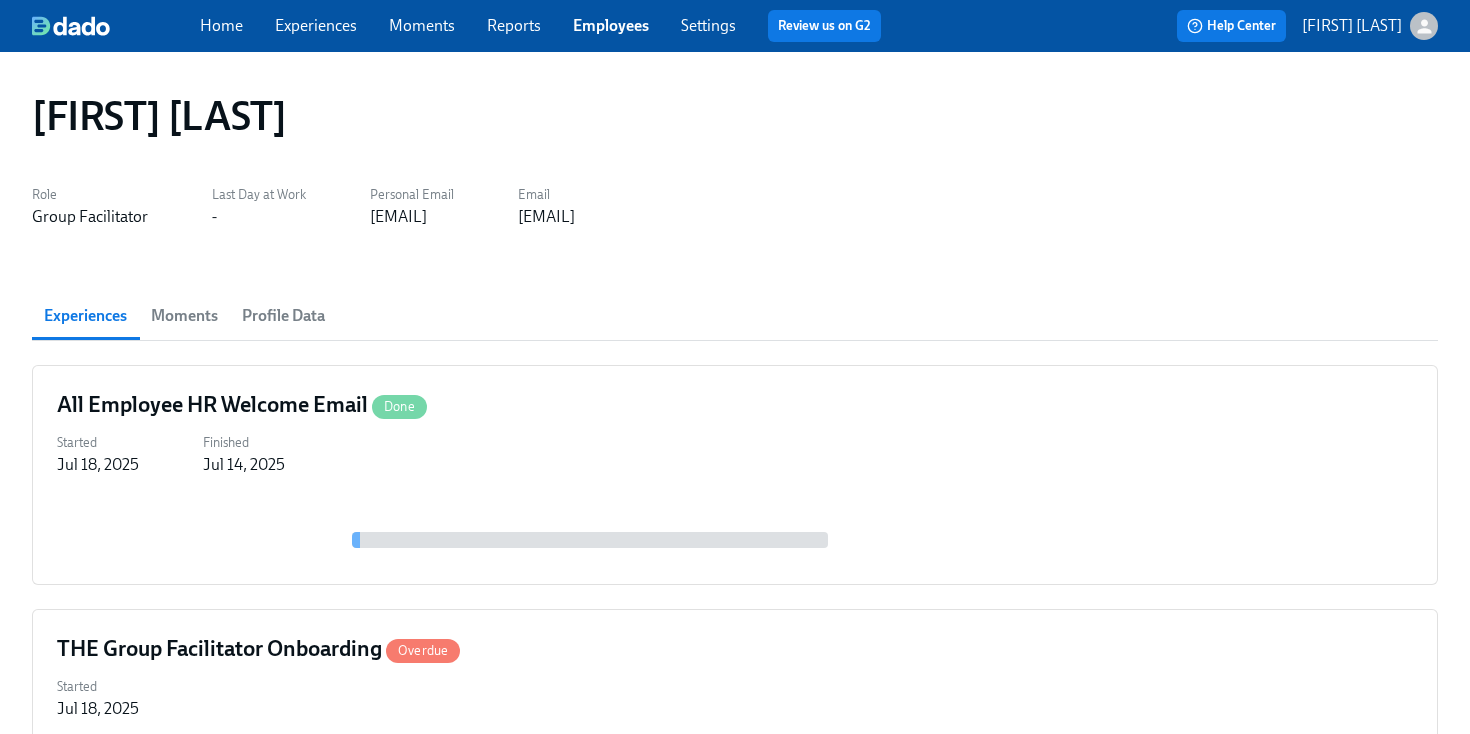 scroll, scrollTop: 342, scrollLeft: 0, axis: vertical 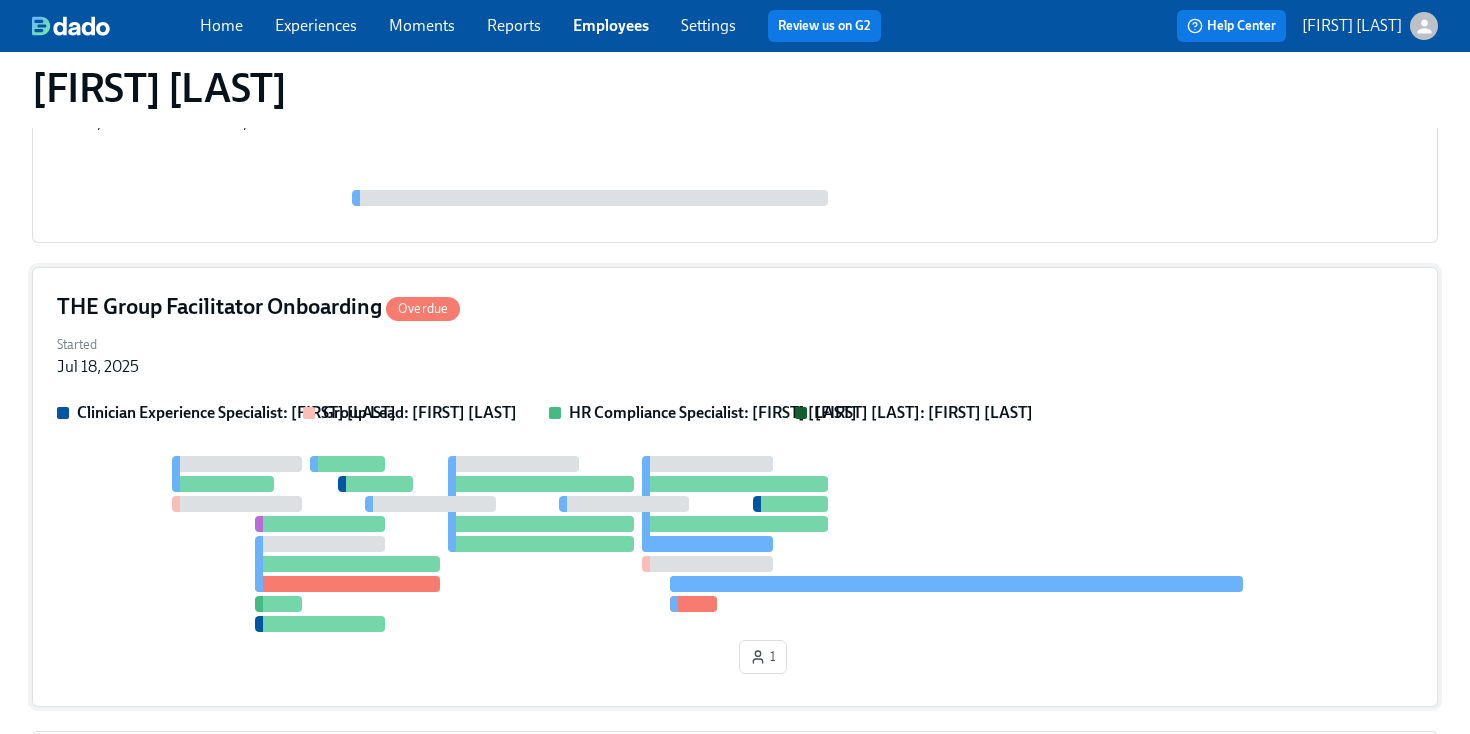 click on "THE Group Facilitator Onboarding   Overdue" at bounding box center [735, 307] 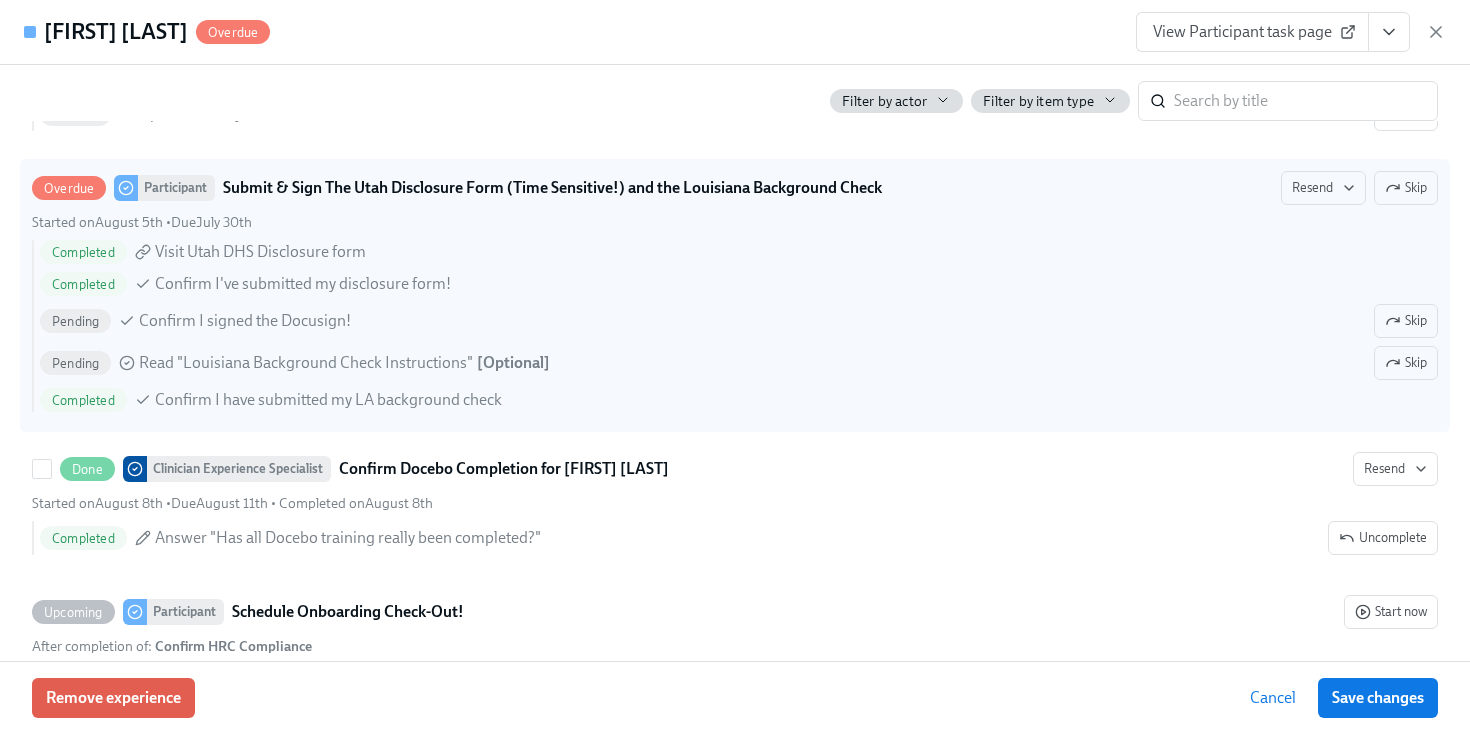 scroll, scrollTop: 4653, scrollLeft: 0, axis: vertical 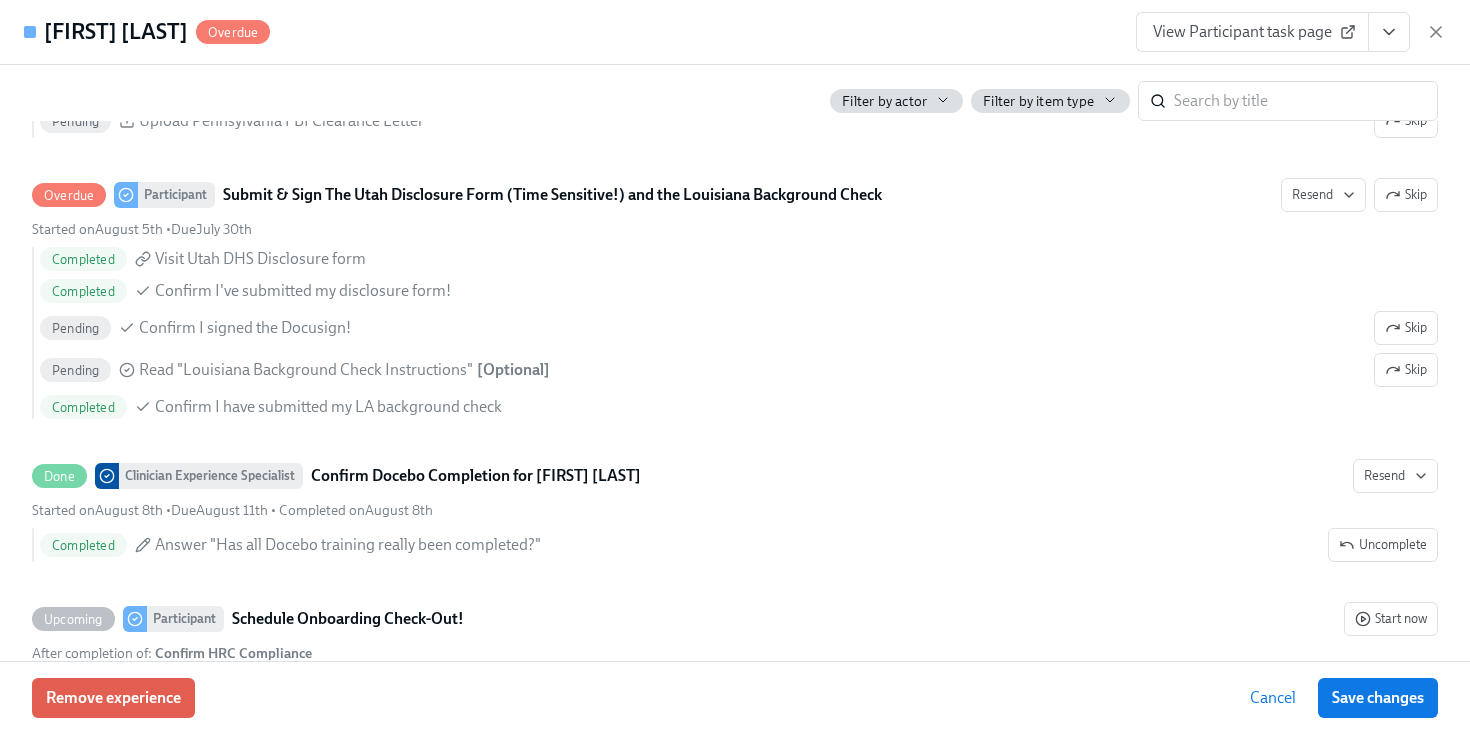 click on "[FIRST] [LAST] Overdue View Participant task page" at bounding box center [735, 32] 